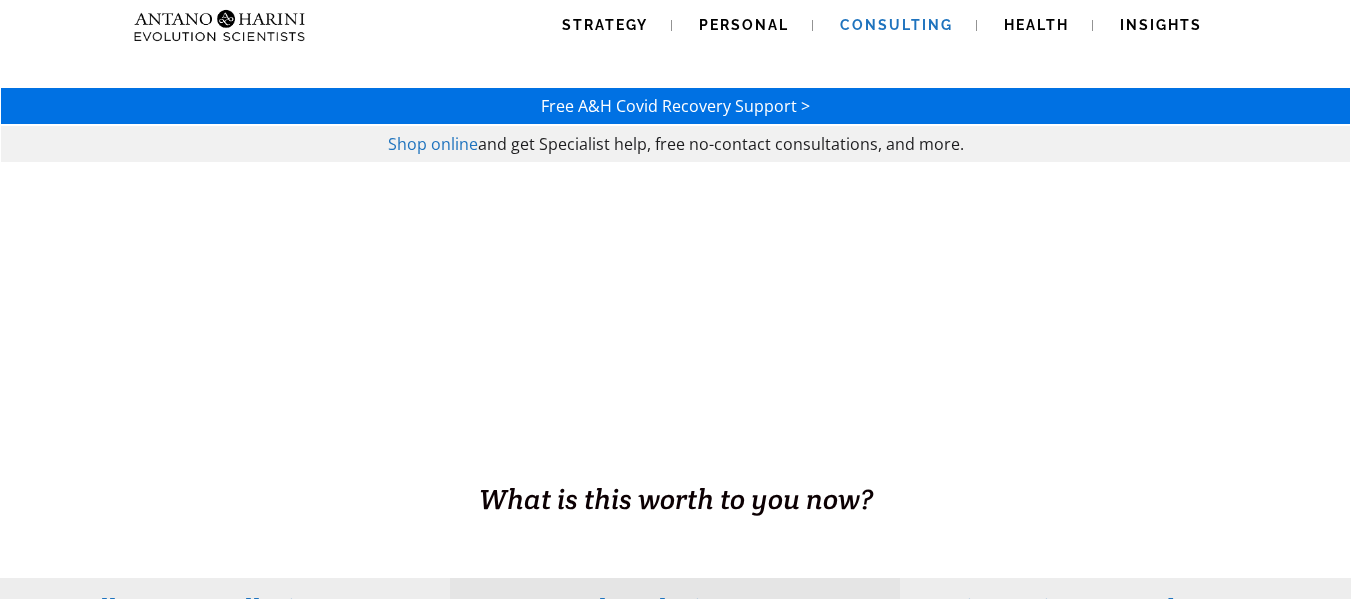 scroll, scrollTop: 0, scrollLeft: 0, axis: both 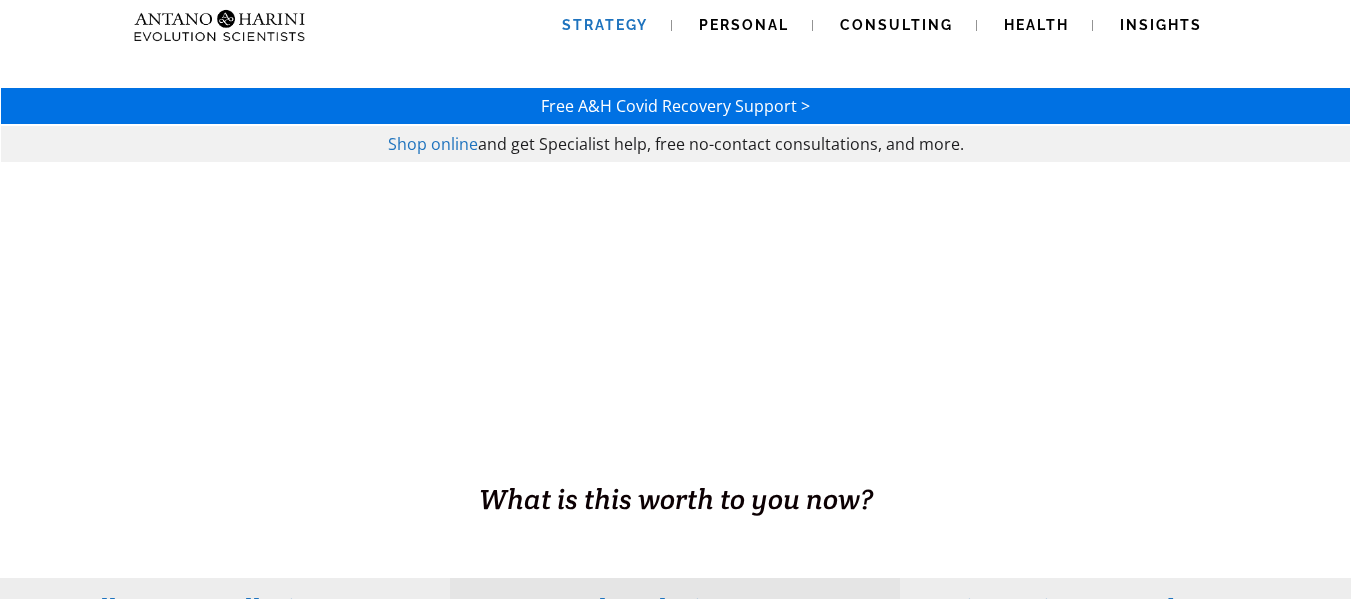 click on "Strategy" at bounding box center (605, 25) 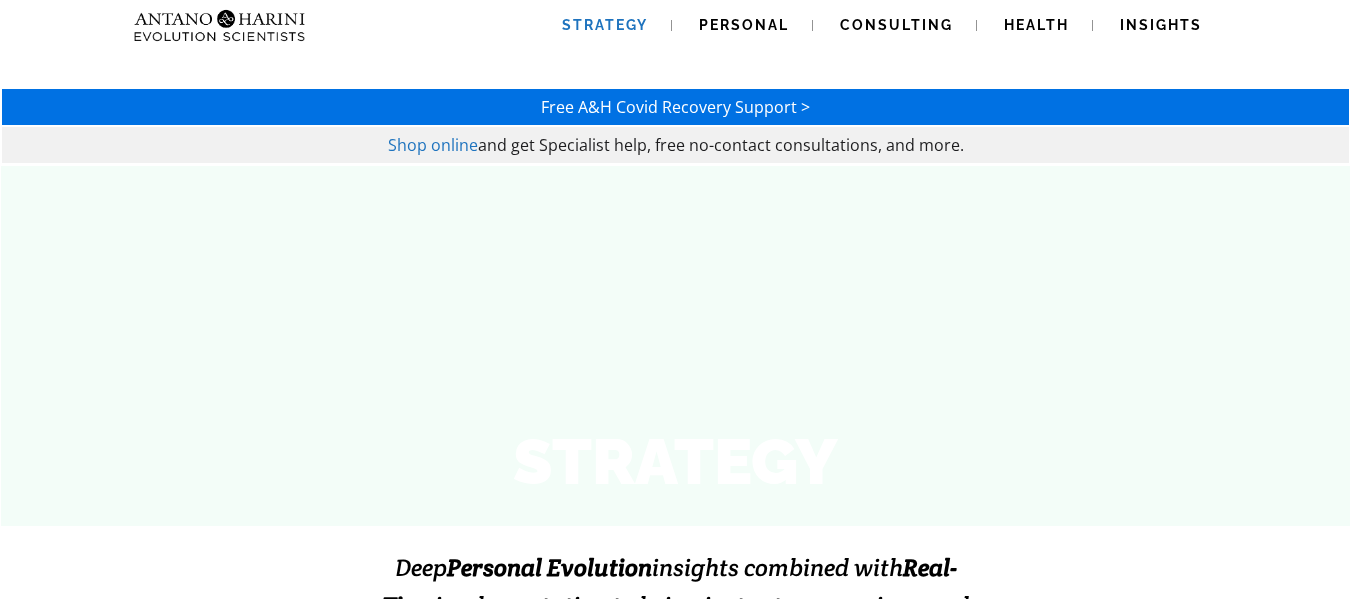 scroll, scrollTop: 331, scrollLeft: 0, axis: vertical 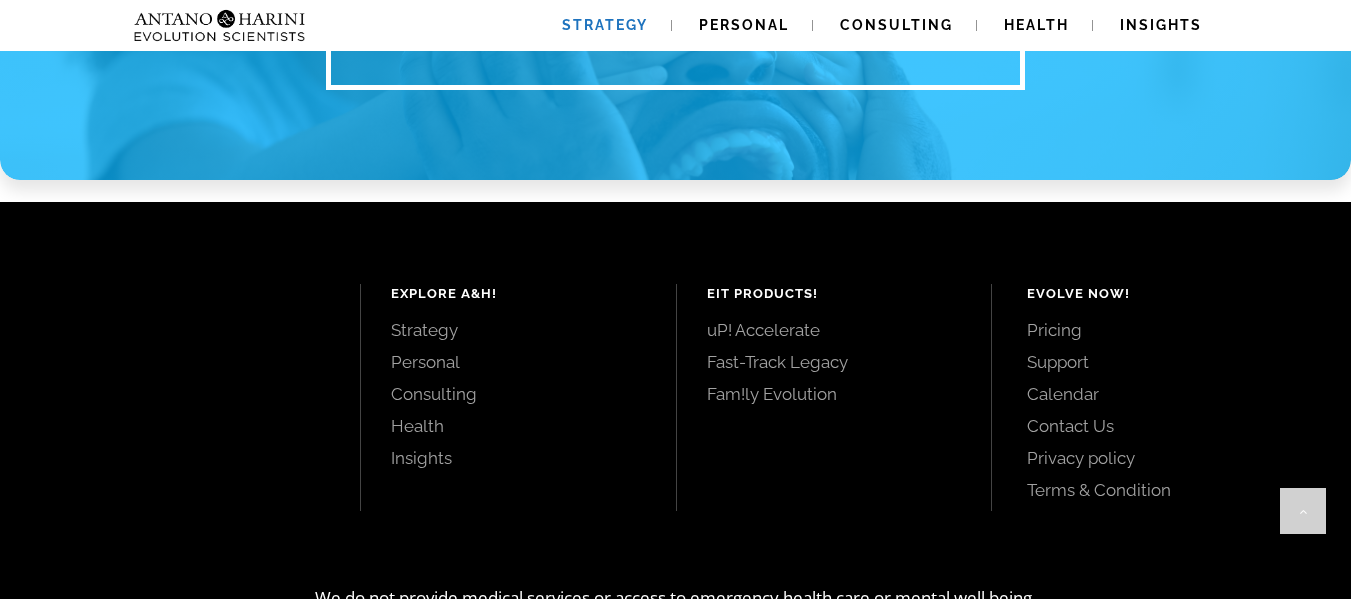 click on "Contact Us" at bounding box center (1166, 426) 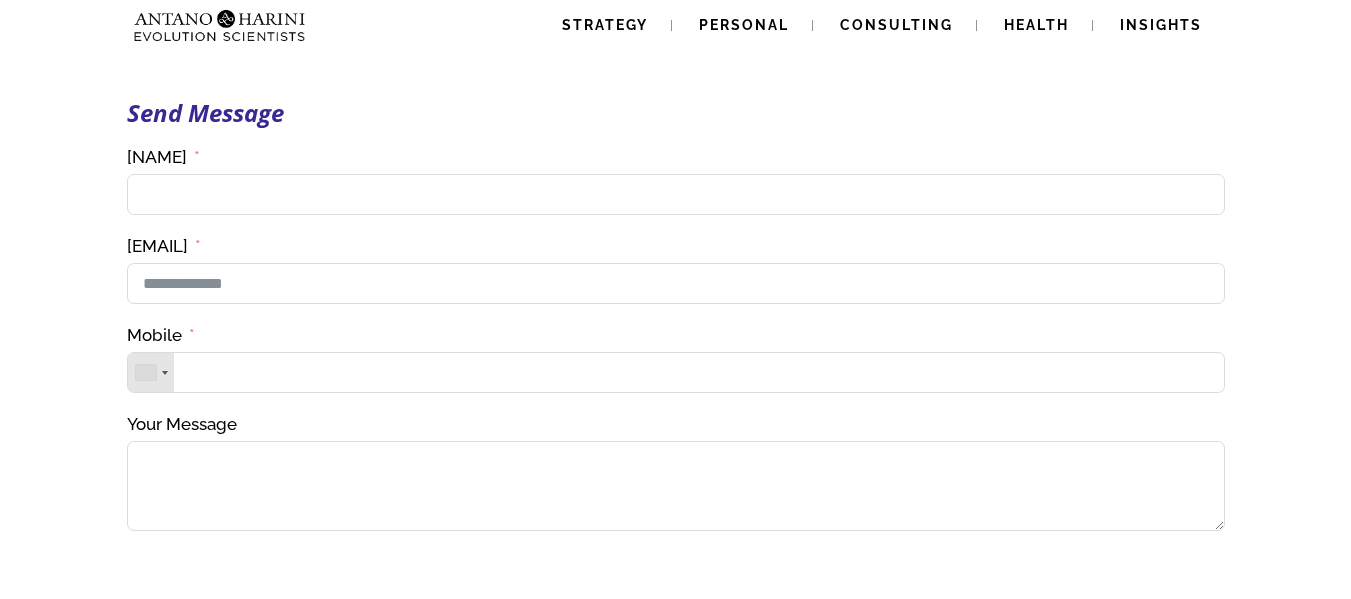 scroll, scrollTop: 0, scrollLeft: 0, axis: both 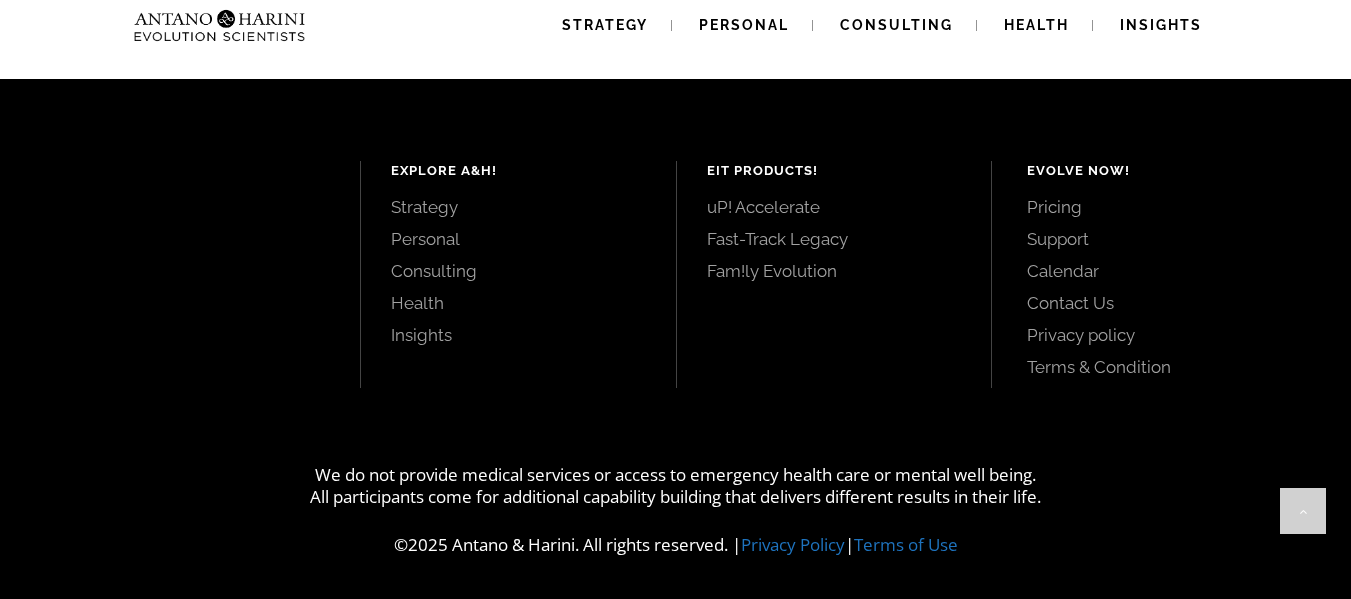 click on "Pricing" at bounding box center (1166, 207) 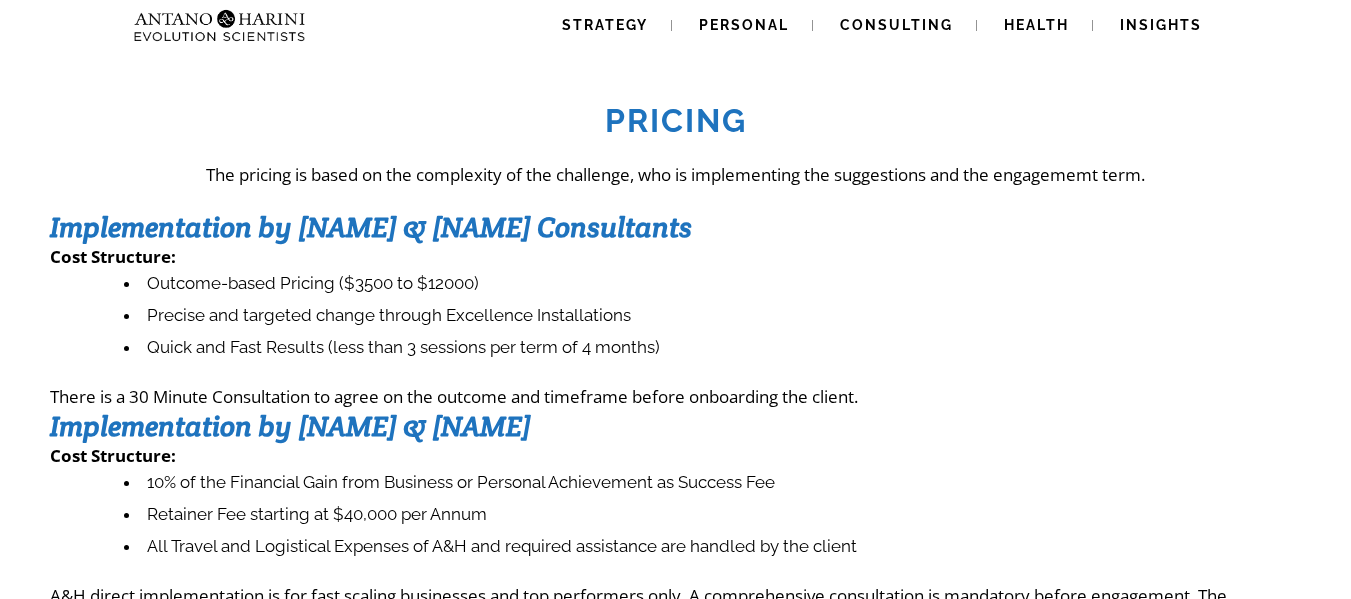 scroll, scrollTop: 0, scrollLeft: 0, axis: both 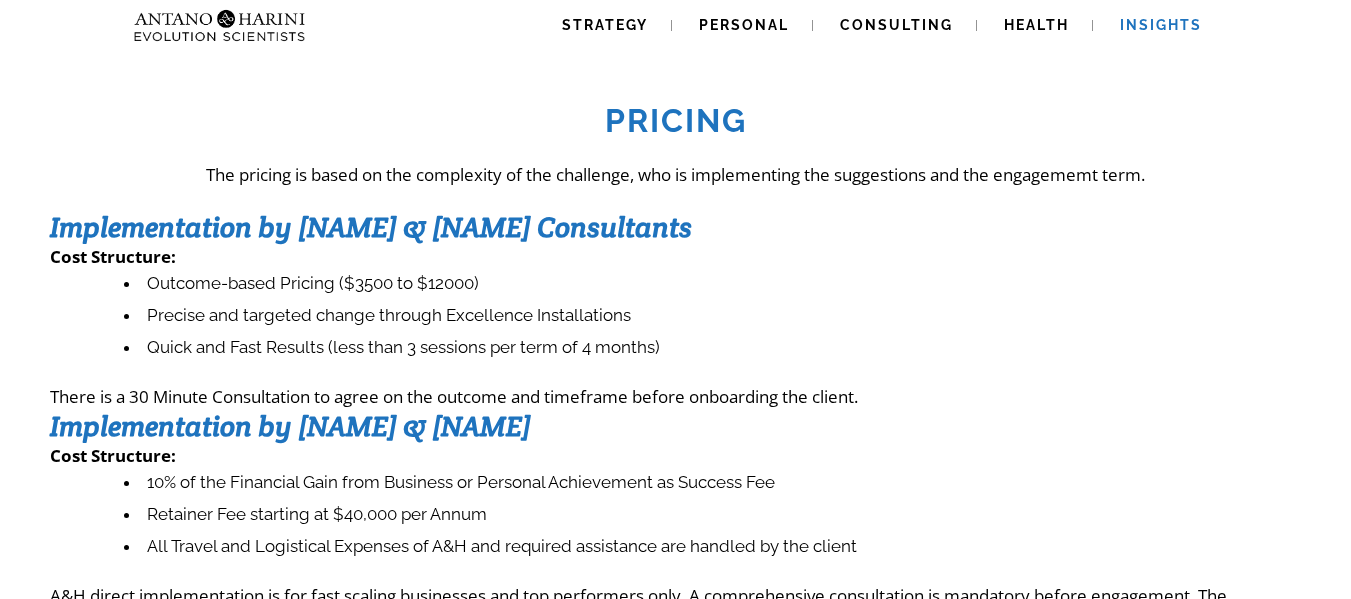 click on "Insights" at bounding box center (1161, 25) 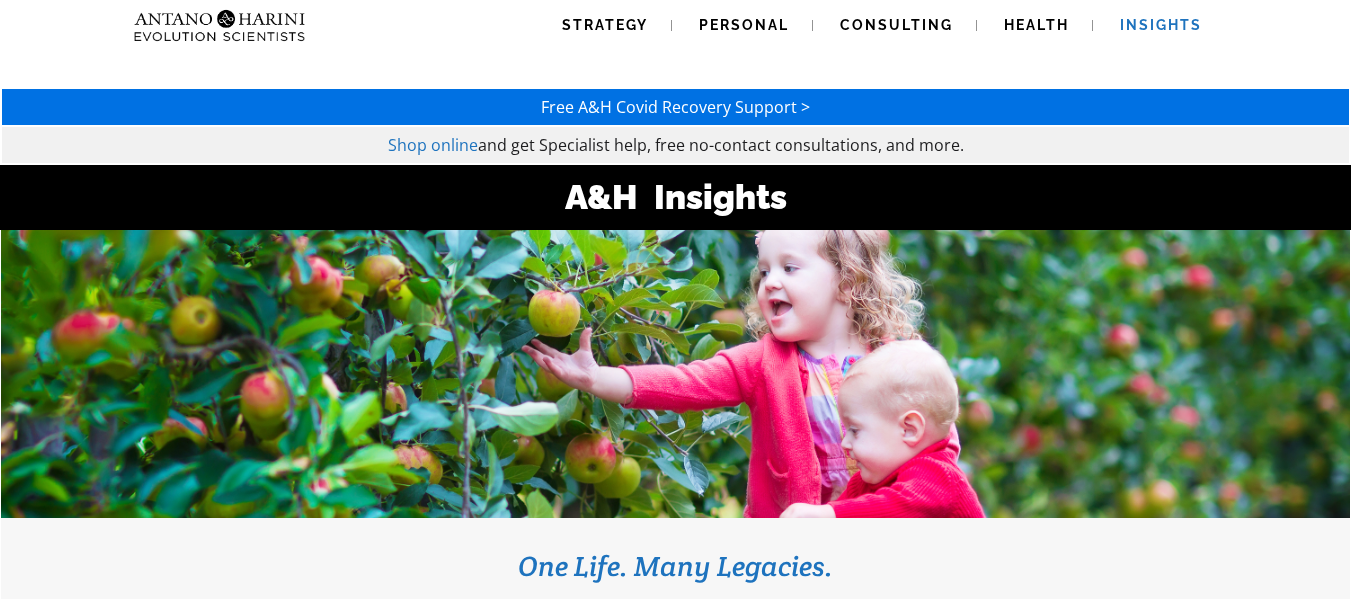 scroll, scrollTop: 300, scrollLeft: 0, axis: vertical 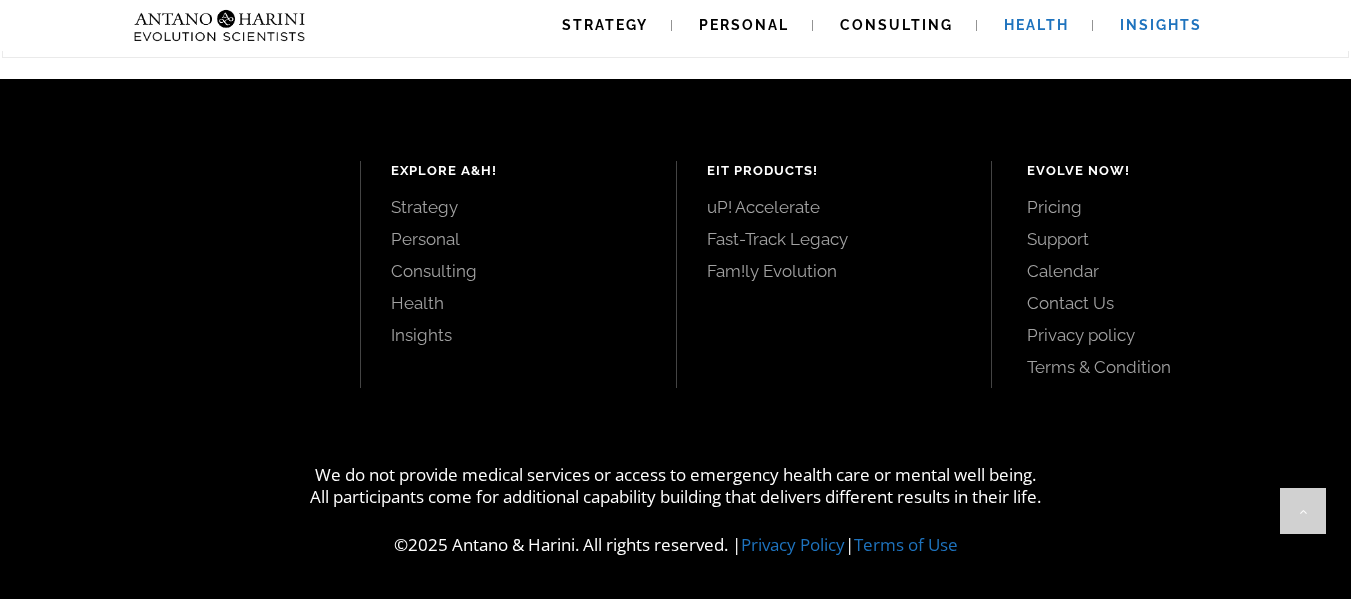 click on "Health" at bounding box center [1036, 25] 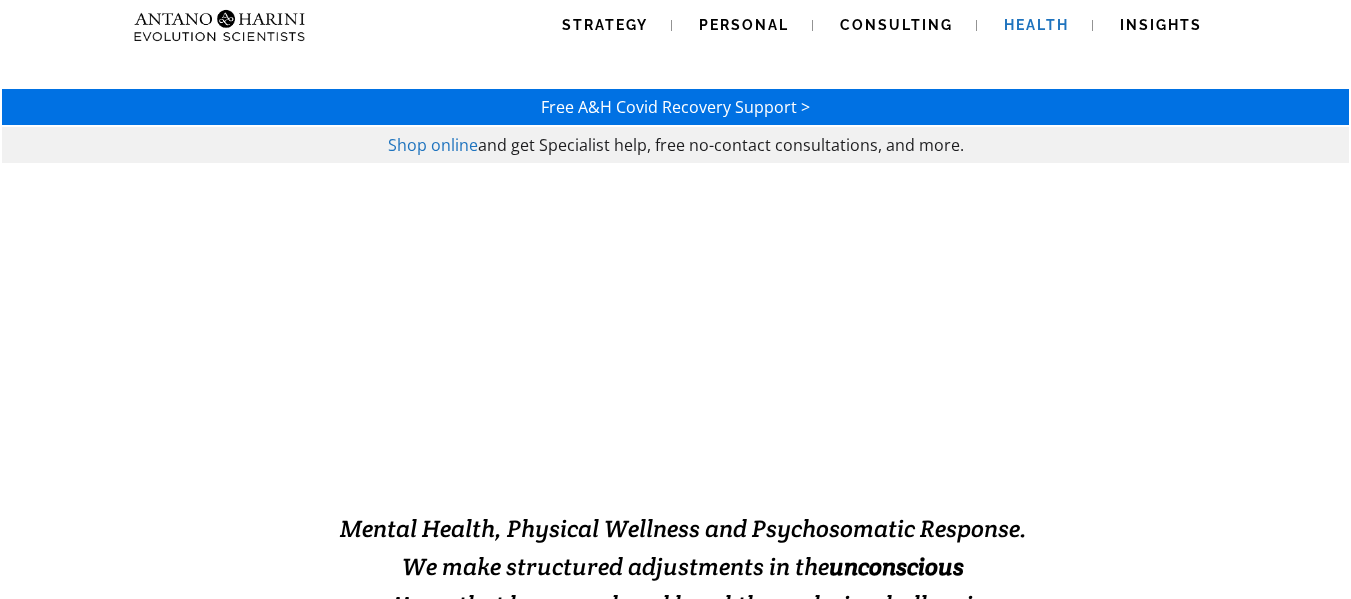 scroll, scrollTop: 0, scrollLeft: 0, axis: both 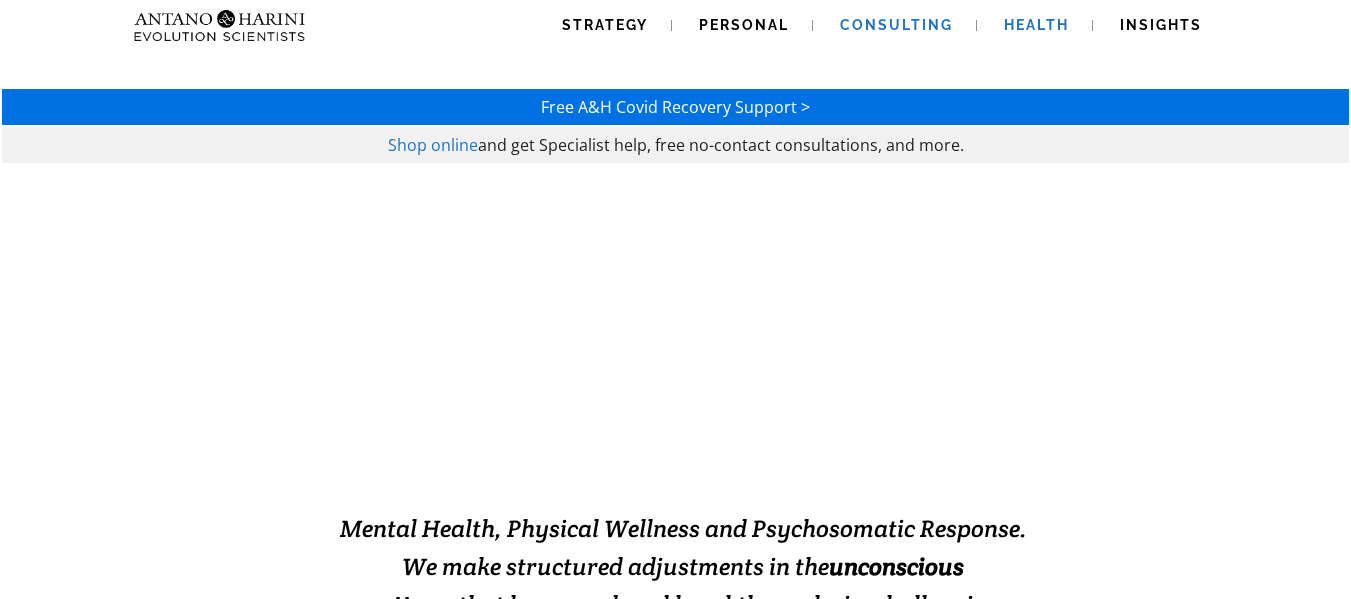 click on "Consulting" at bounding box center (896, 25) 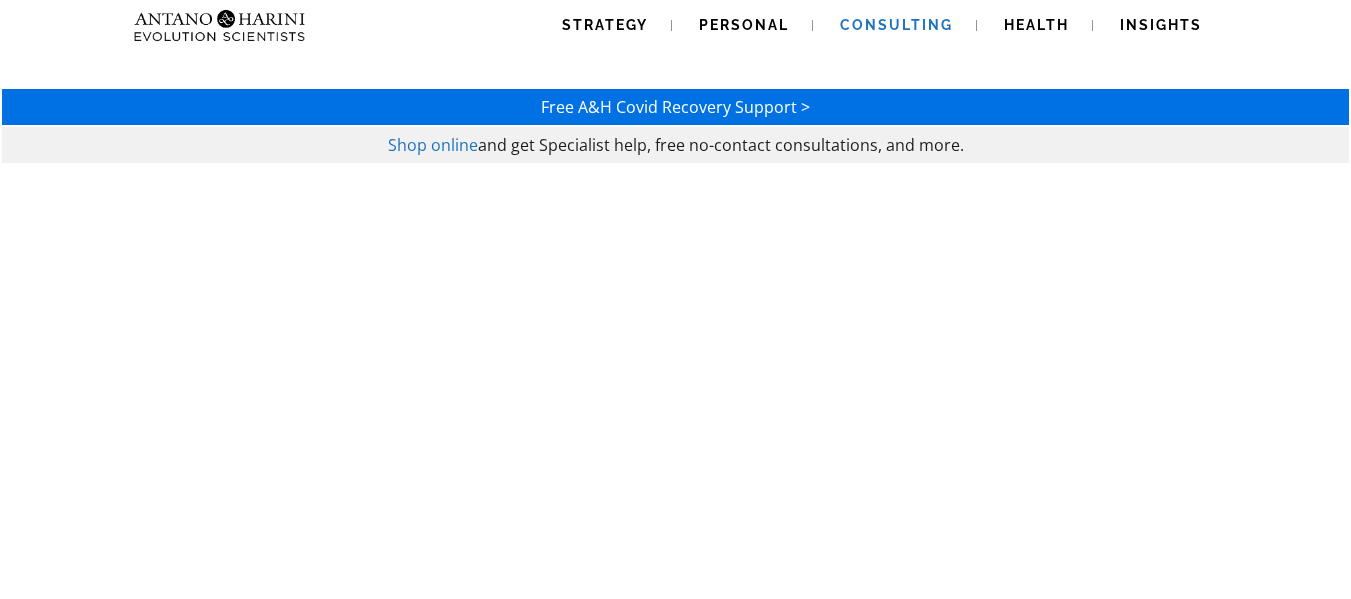 scroll, scrollTop: 0, scrollLeft: 0, axis: both 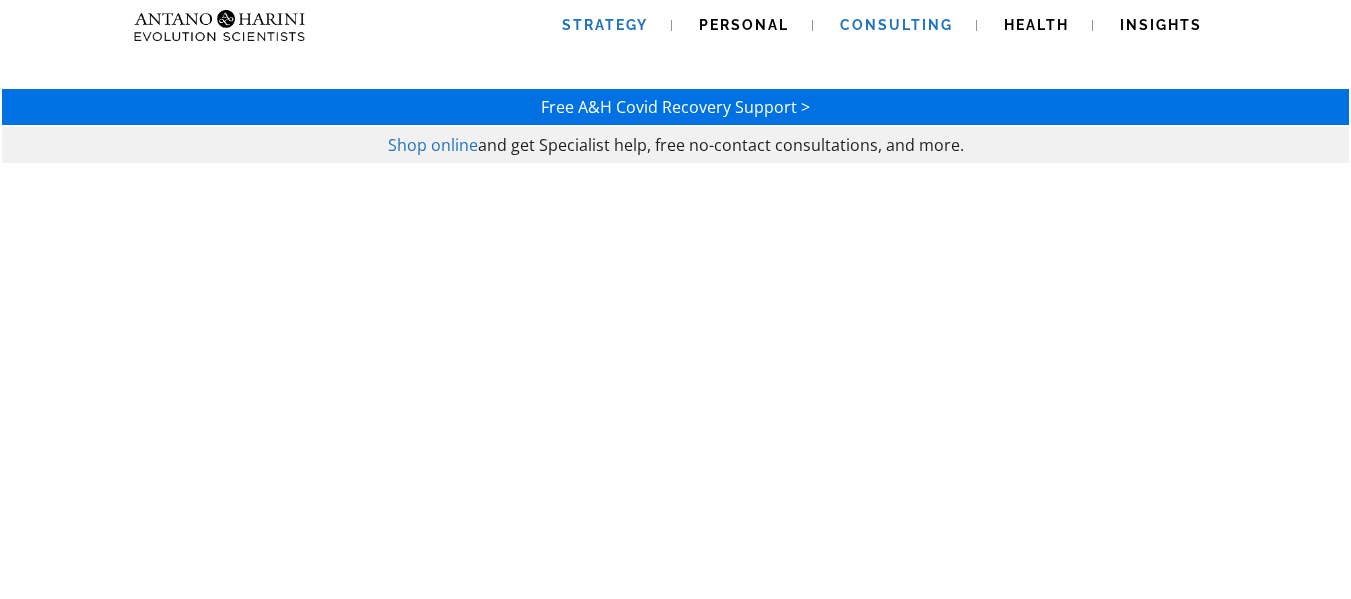 click on "Strategy" at bounding box center (605, 25) 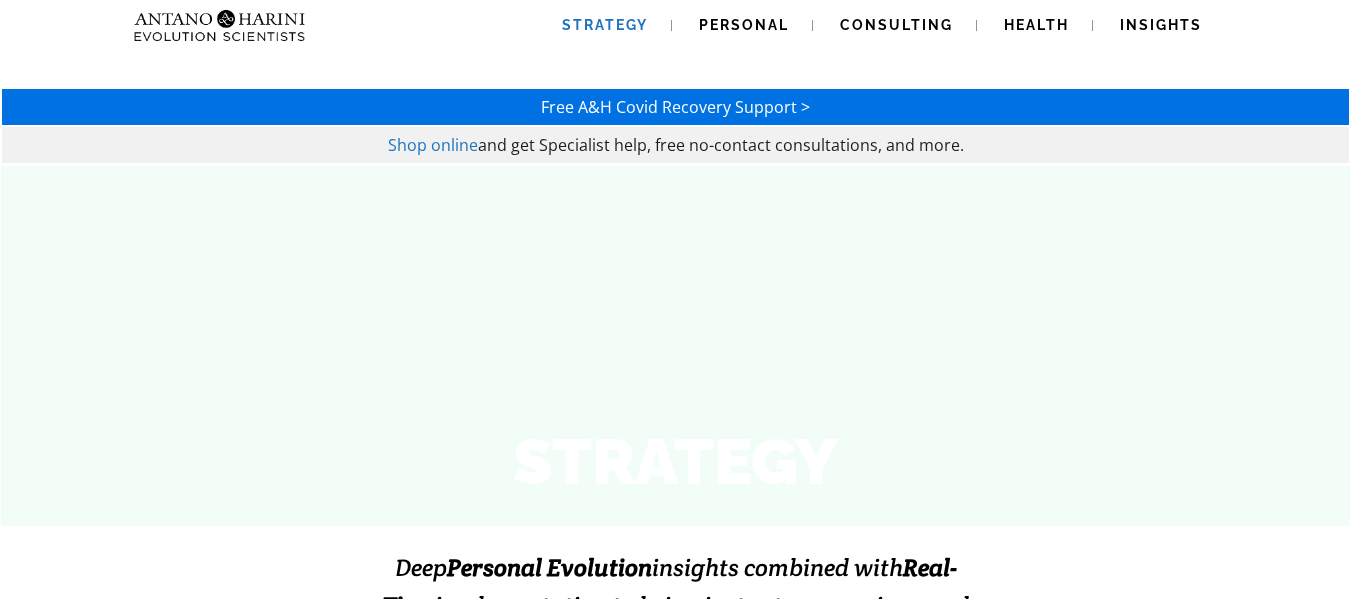 scroll, scrollTop: 0, scrollLeft: 0, axis: both 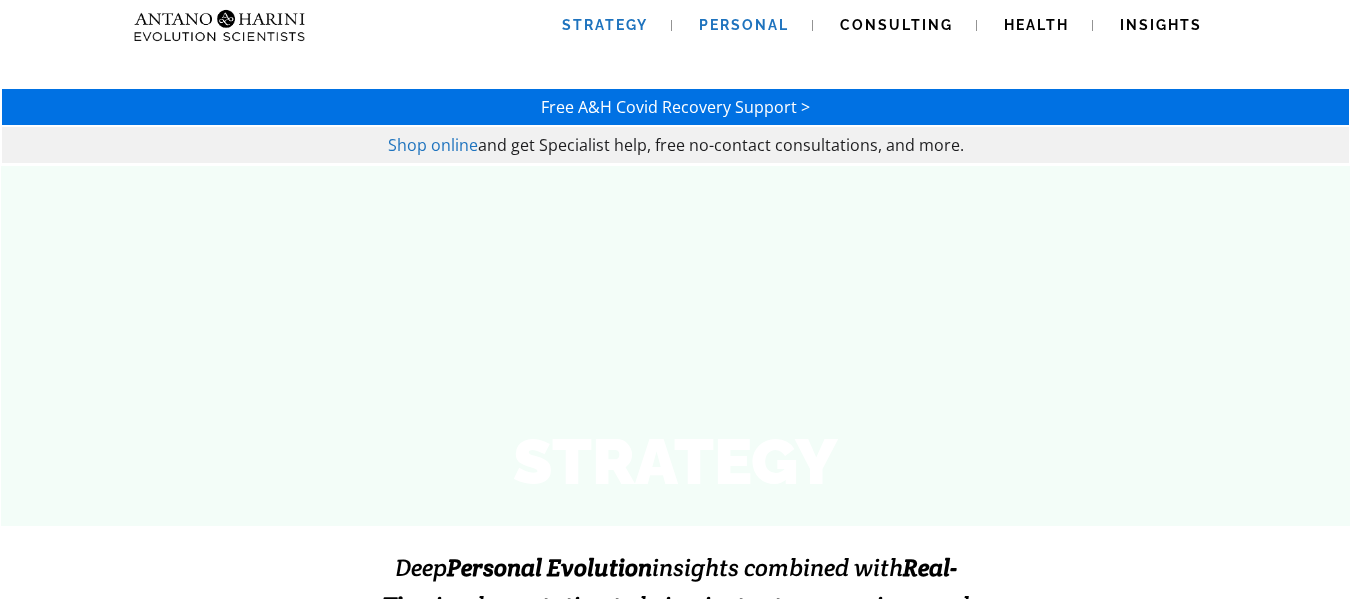 click on "Personal" at bounding box center [744, 25] 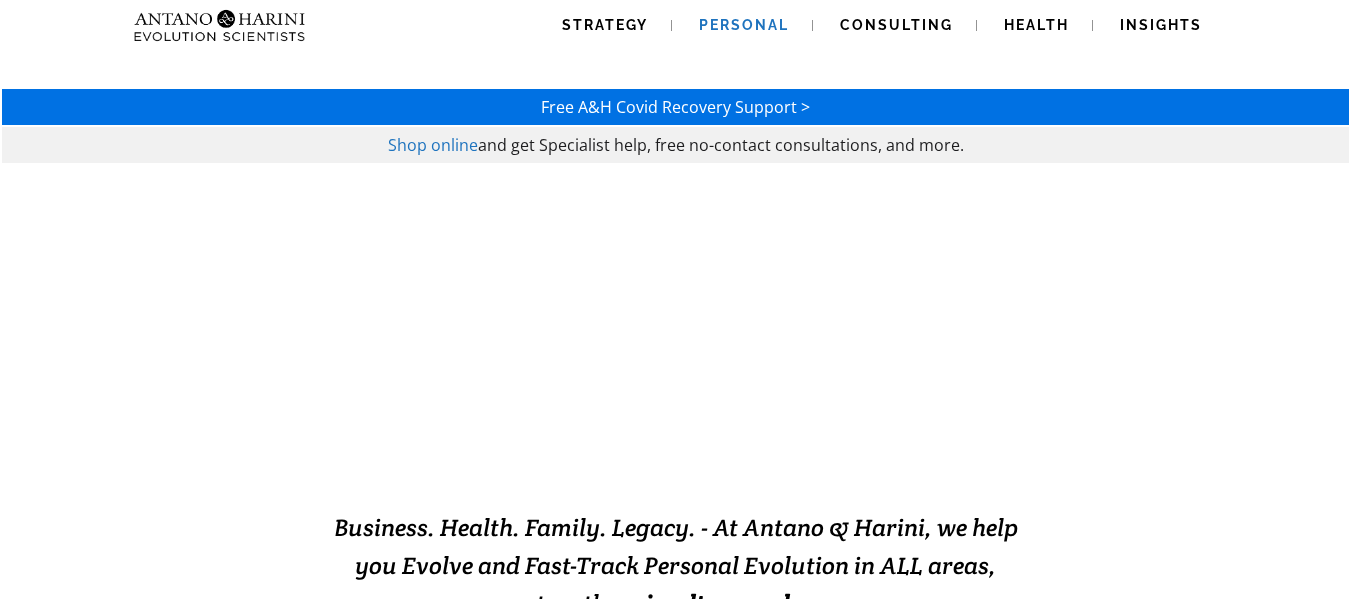 scroll, scrollTop: 0, scrollLeft: 0, axis: both 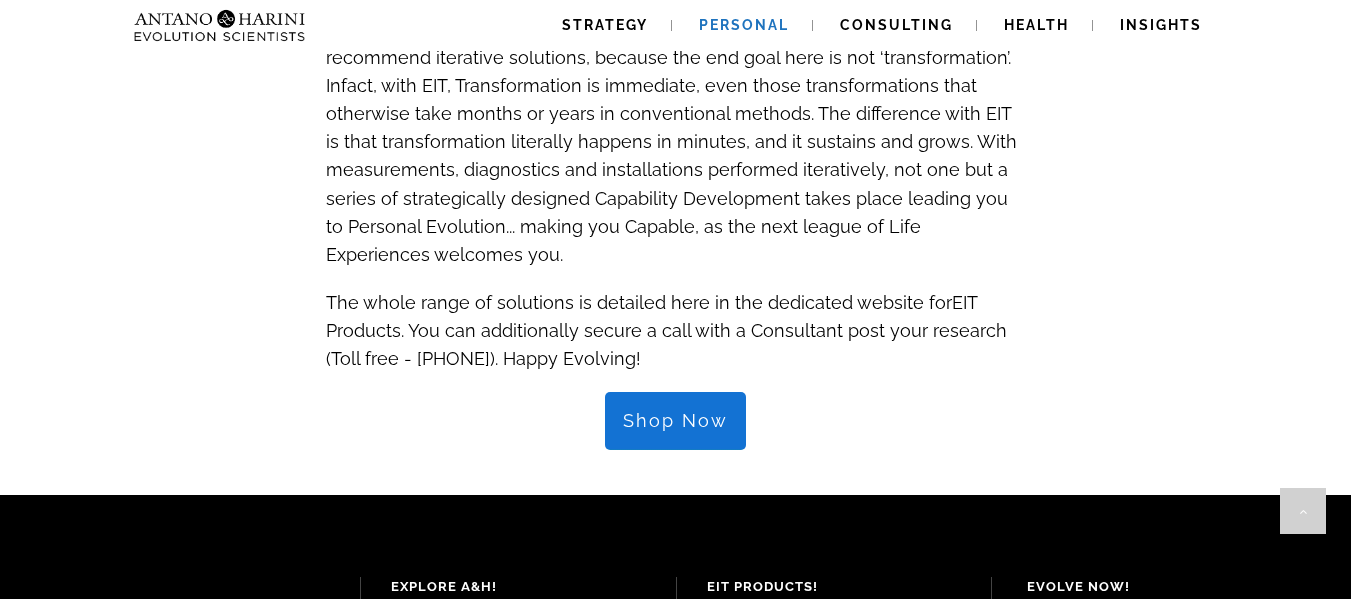 click on "Shop Now" at bounding box center (675, 421) 